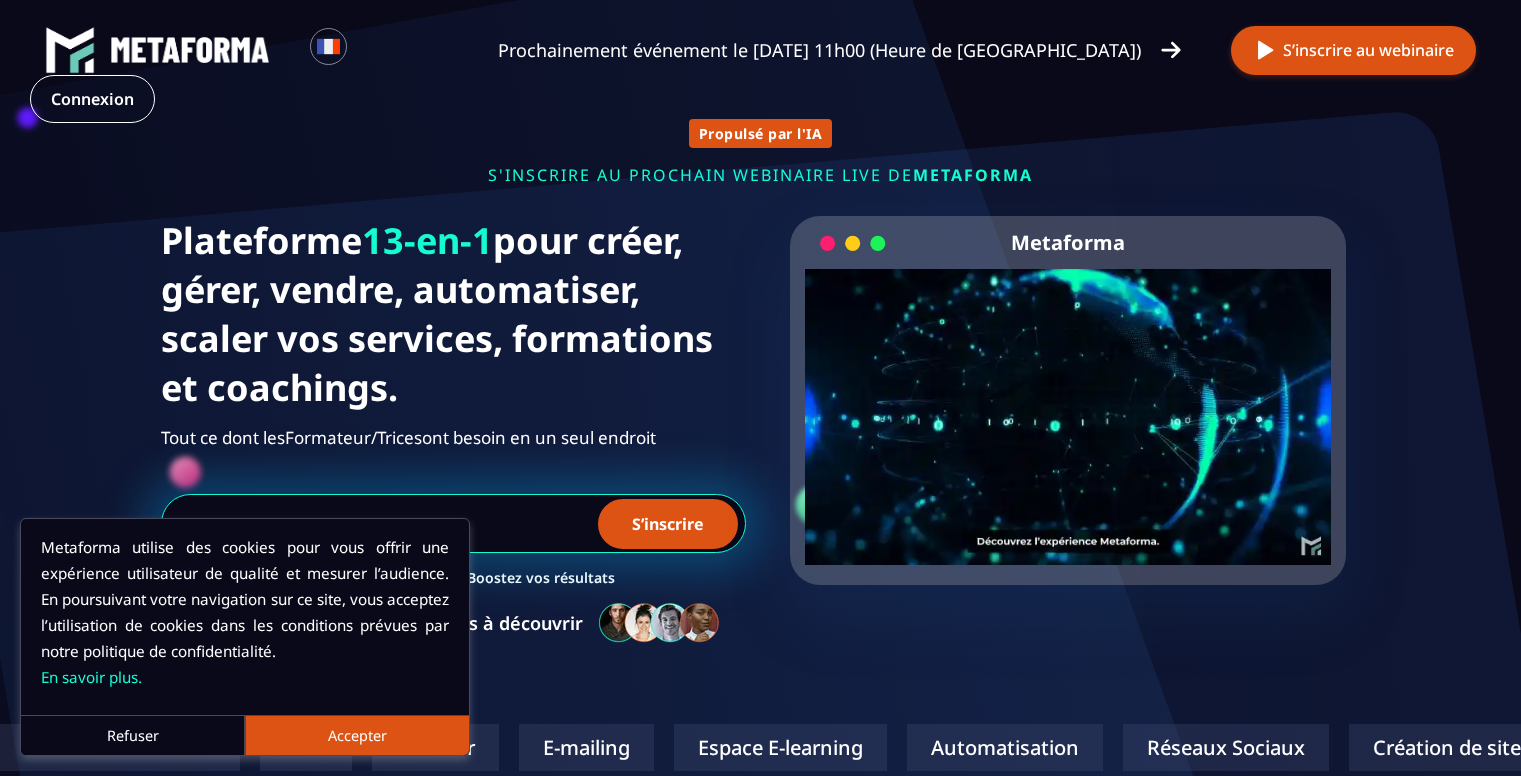 scroll, scrollTop: 0, scrollLeft: 0, axis: both 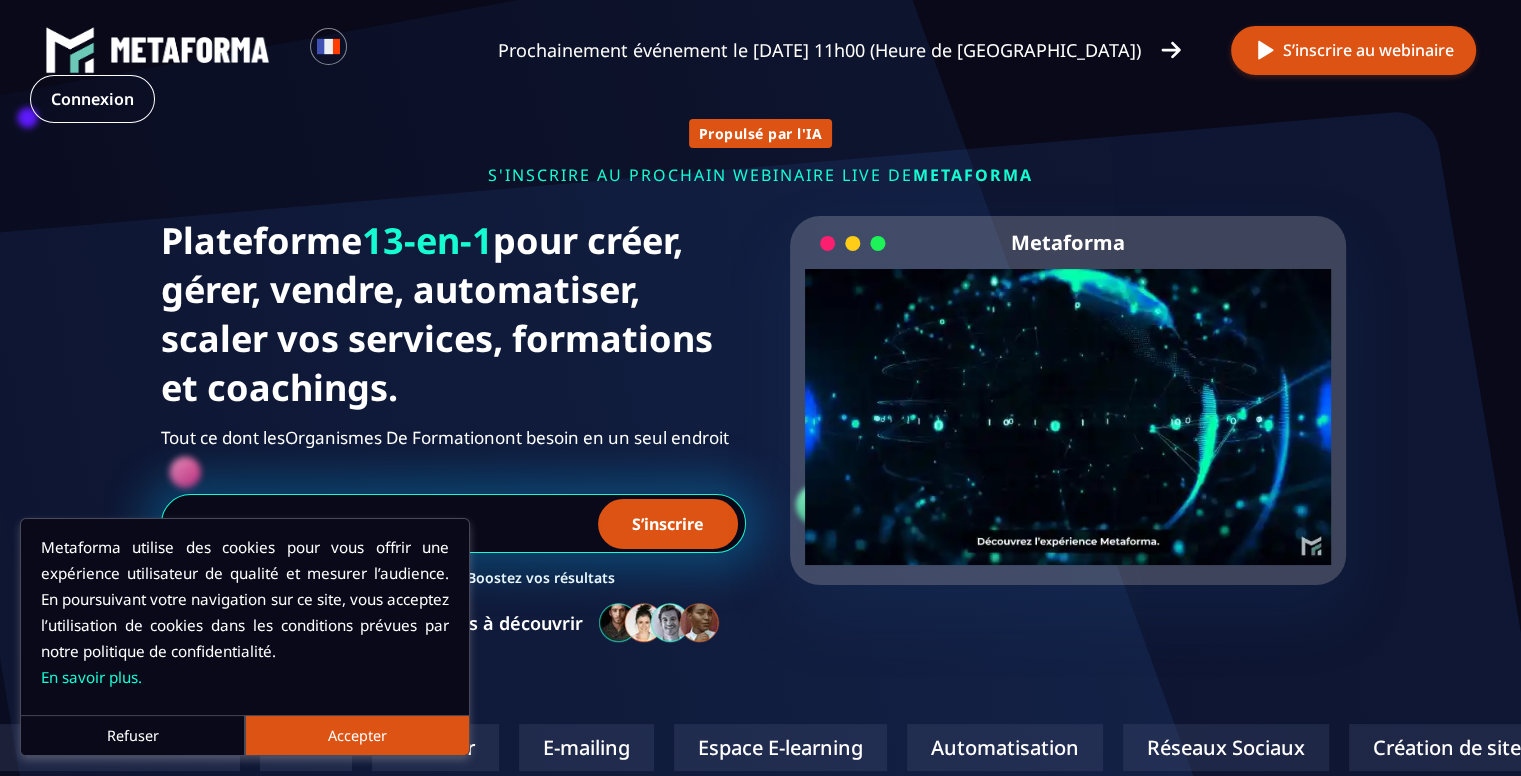click on "Refuser" at bounding box center (133, 735) 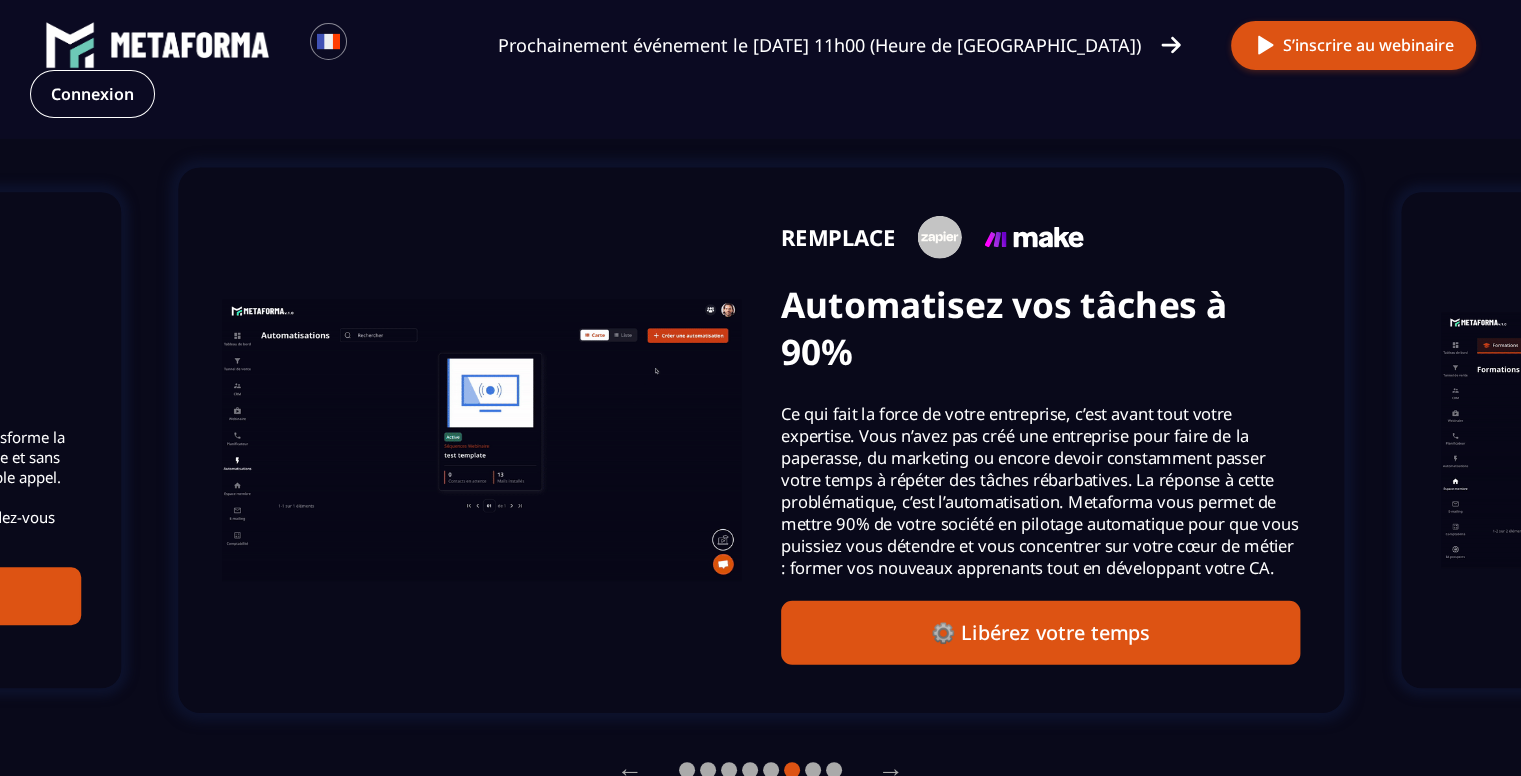 scroll, scrollTop: 1500, scrollLeft: 0, axis: vertical 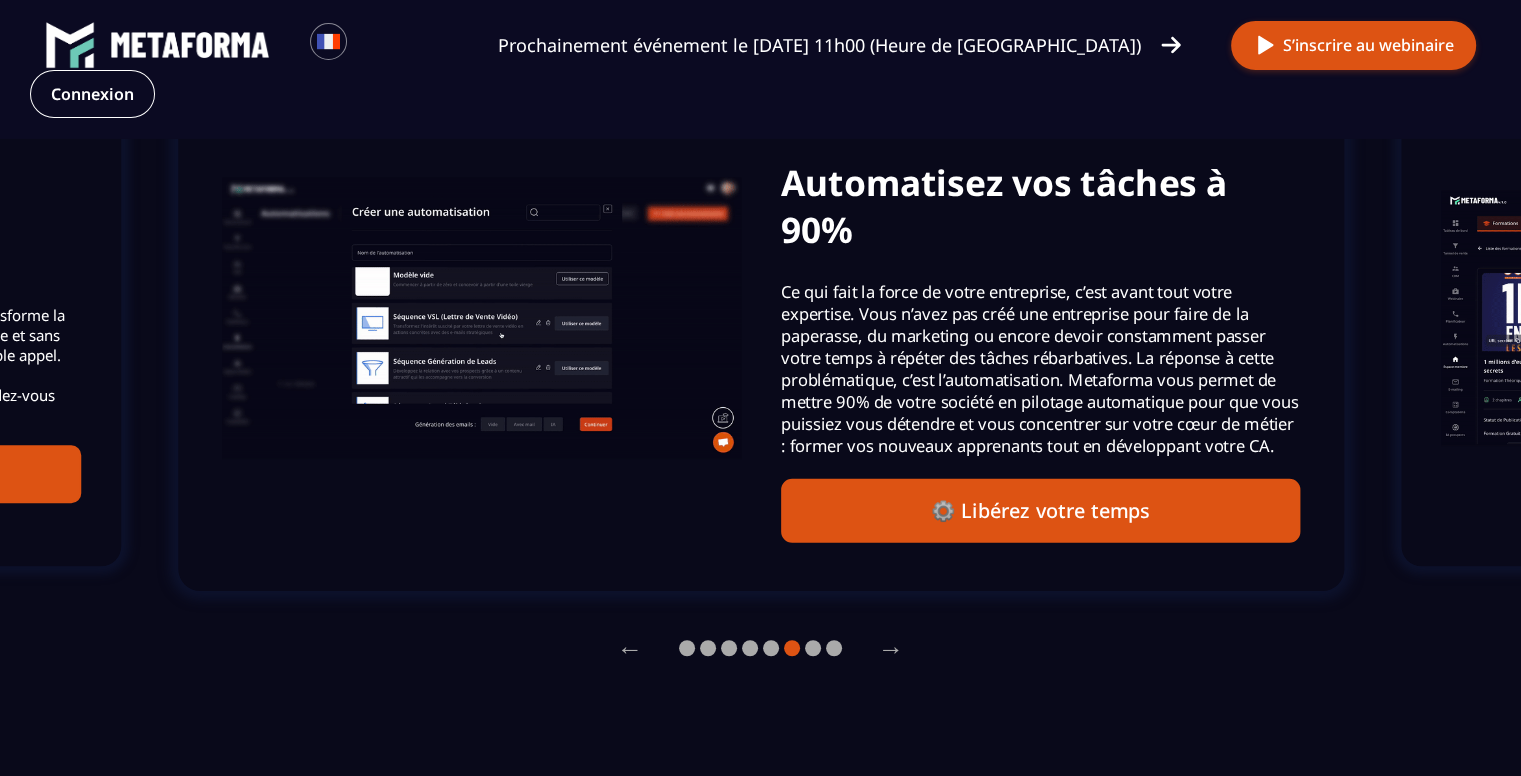 click on "⚙️ Libérez votre temps" at bounding box center (1040, 511) 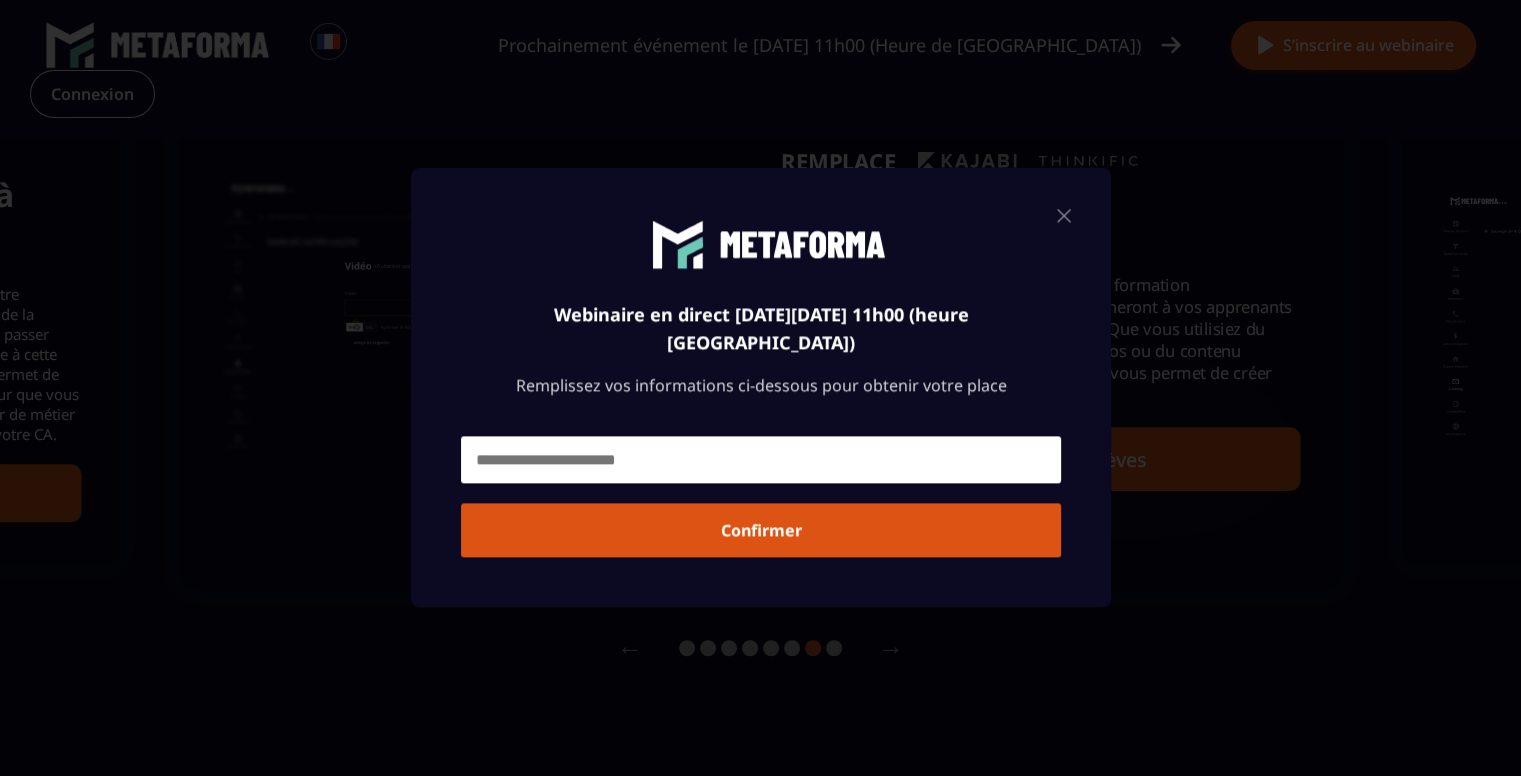 click at bounding box center (761, 460) 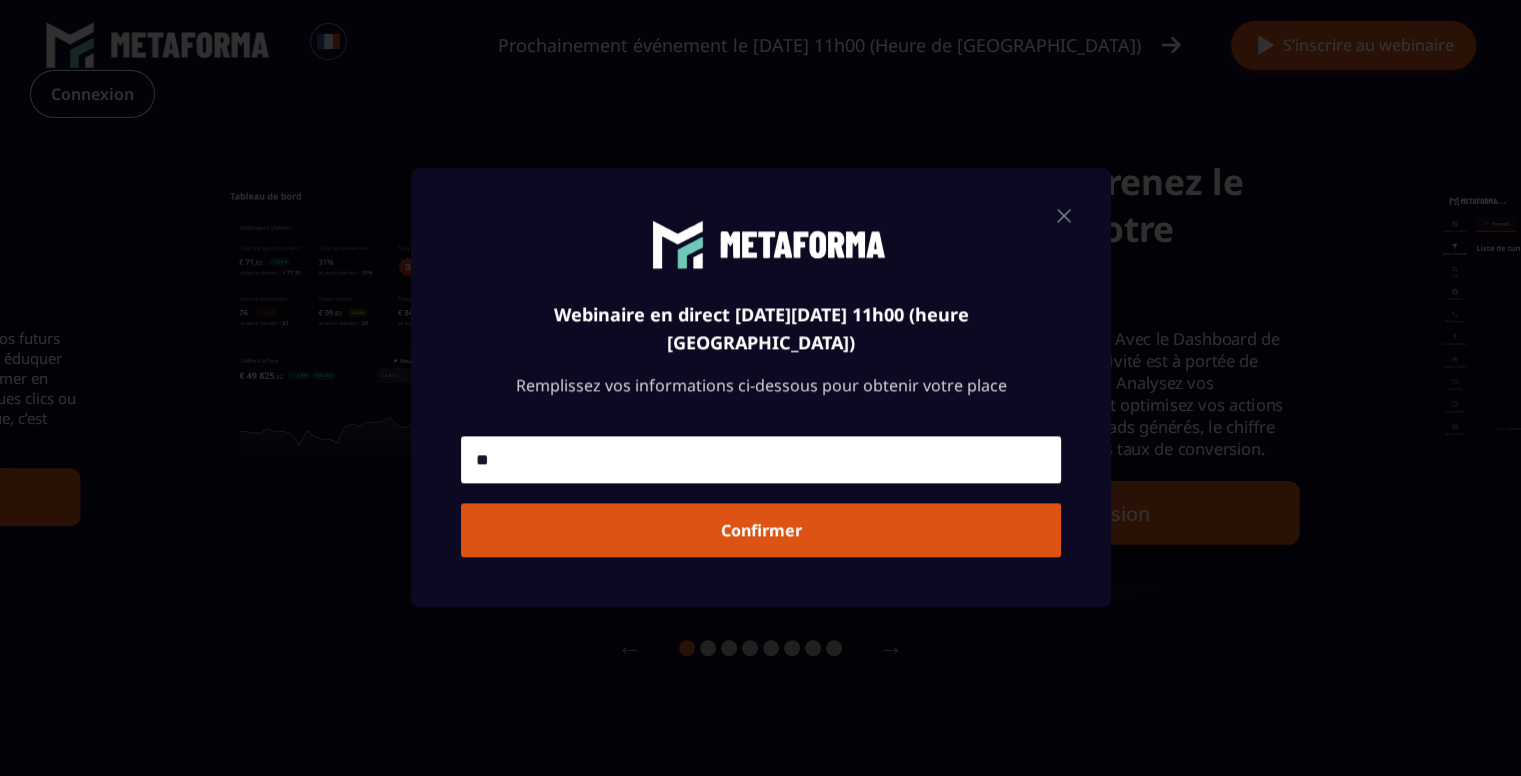 type on "*" 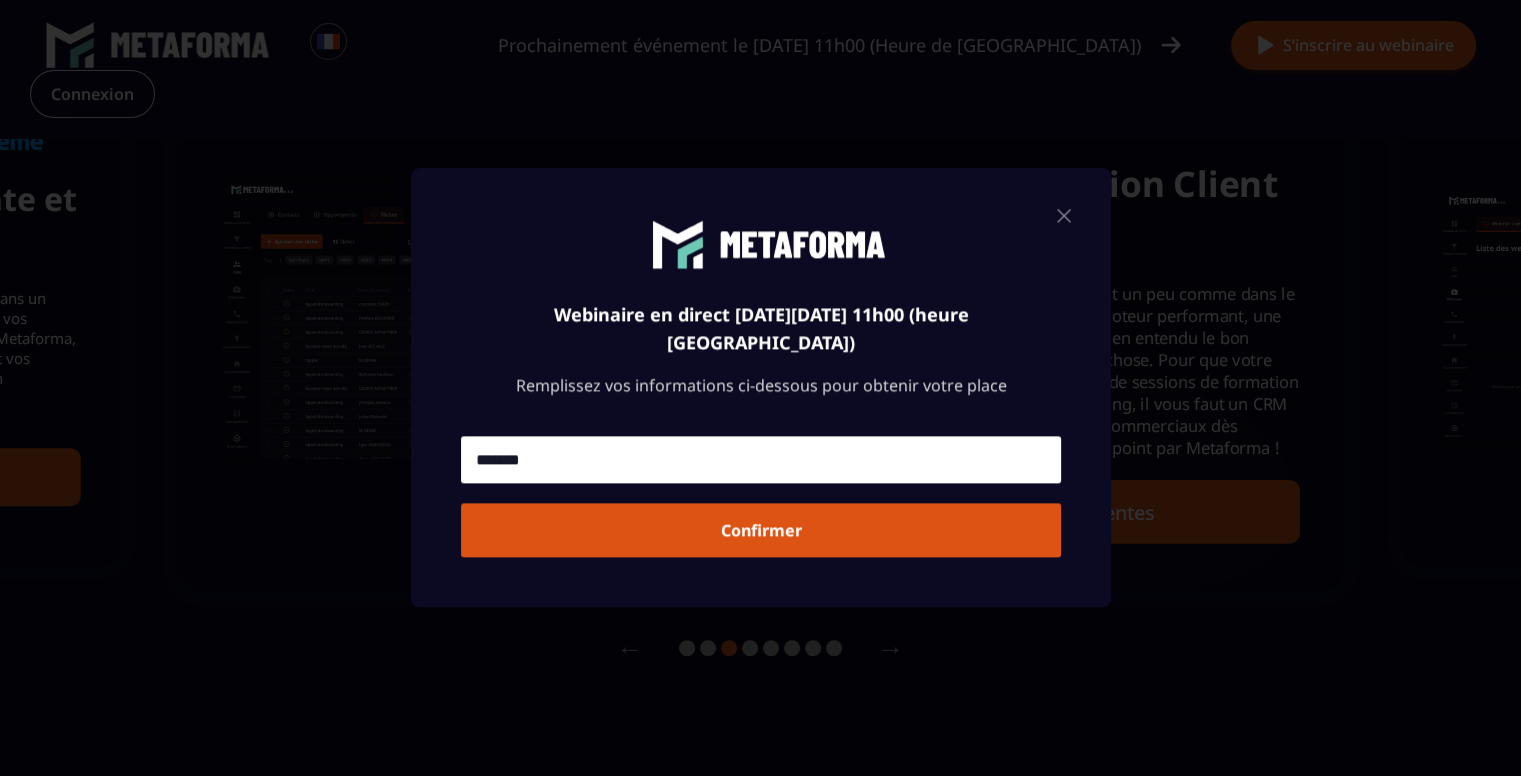 type on "**********" 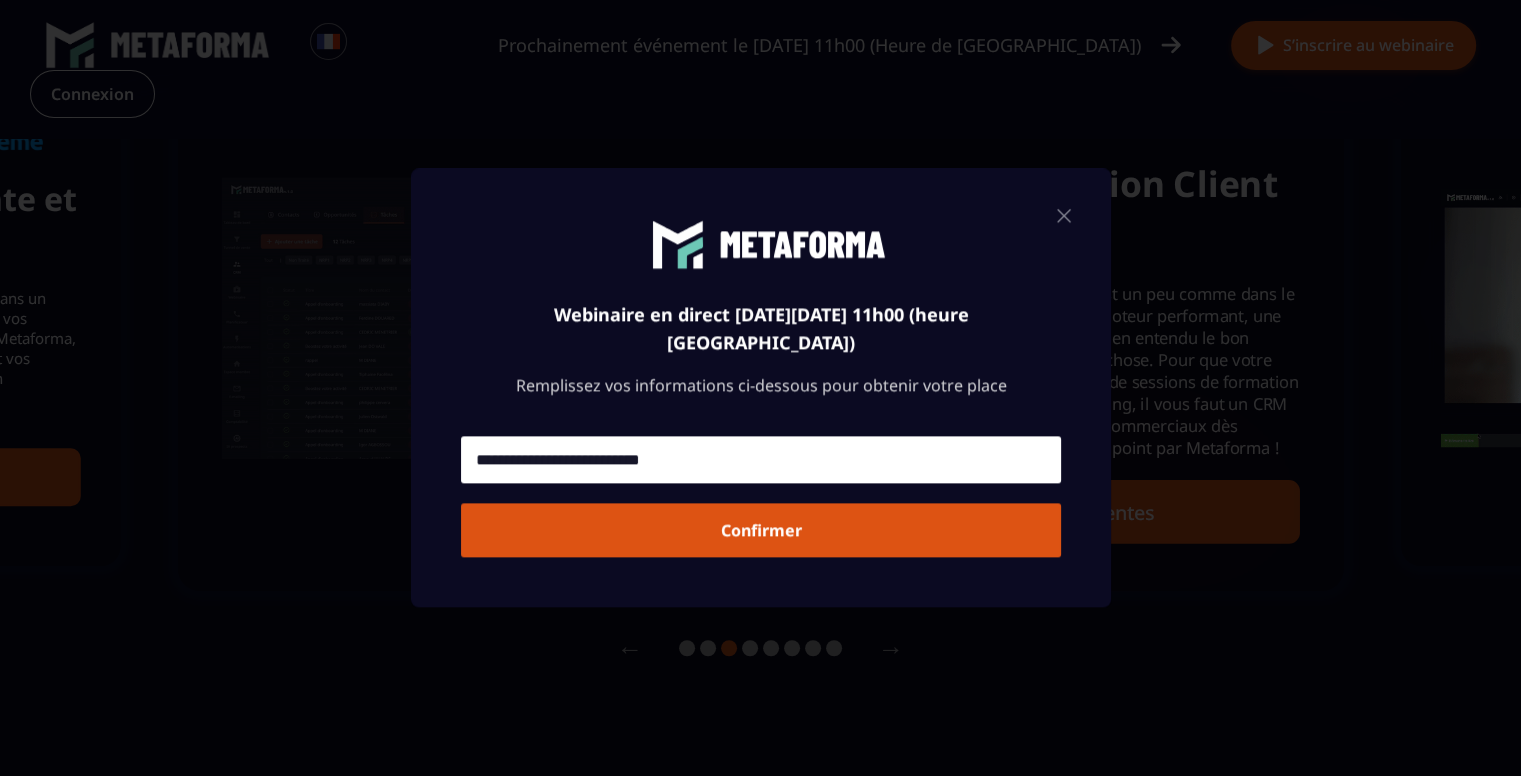 click on "Confirmer" at bounding box center [761, 531] 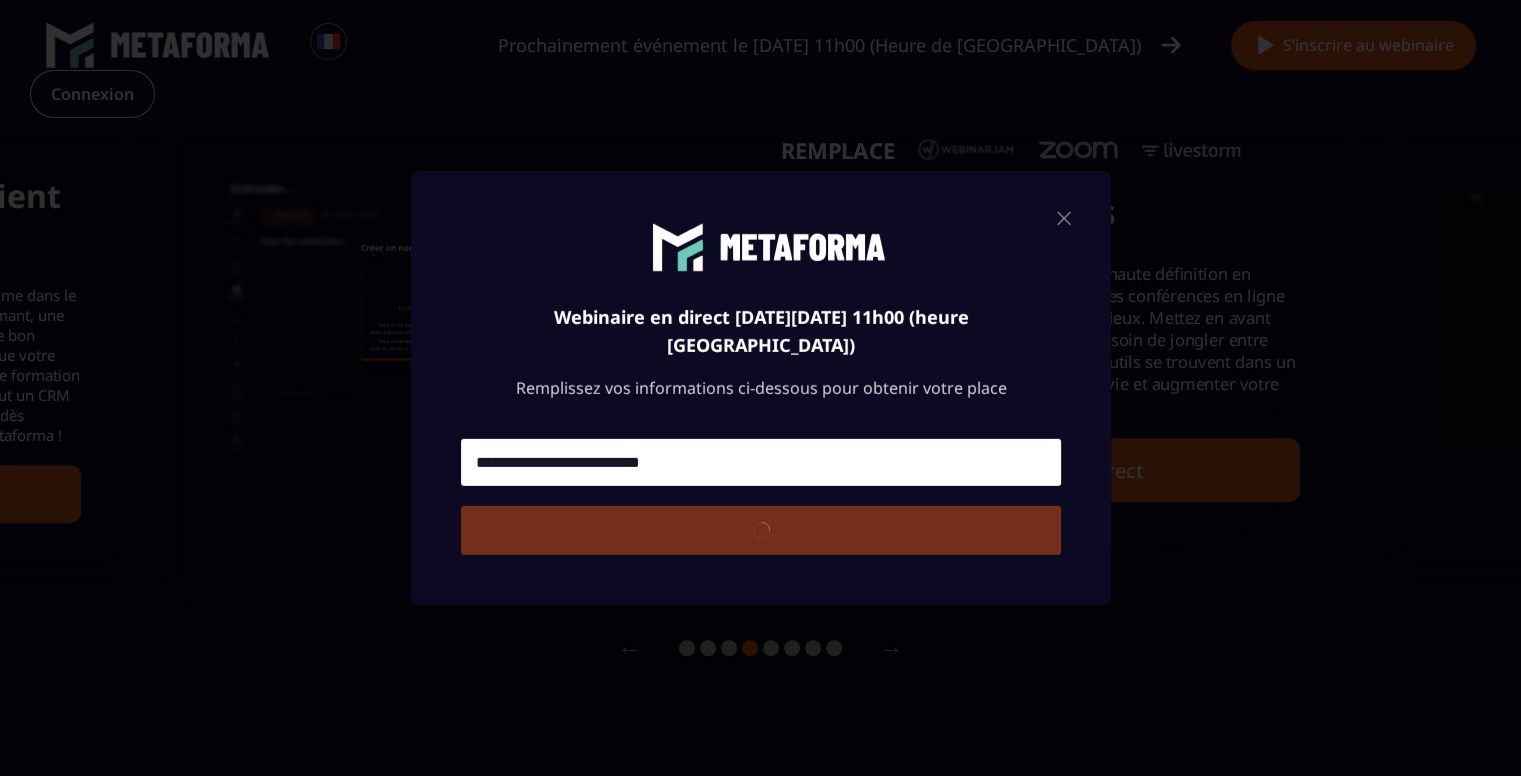 type 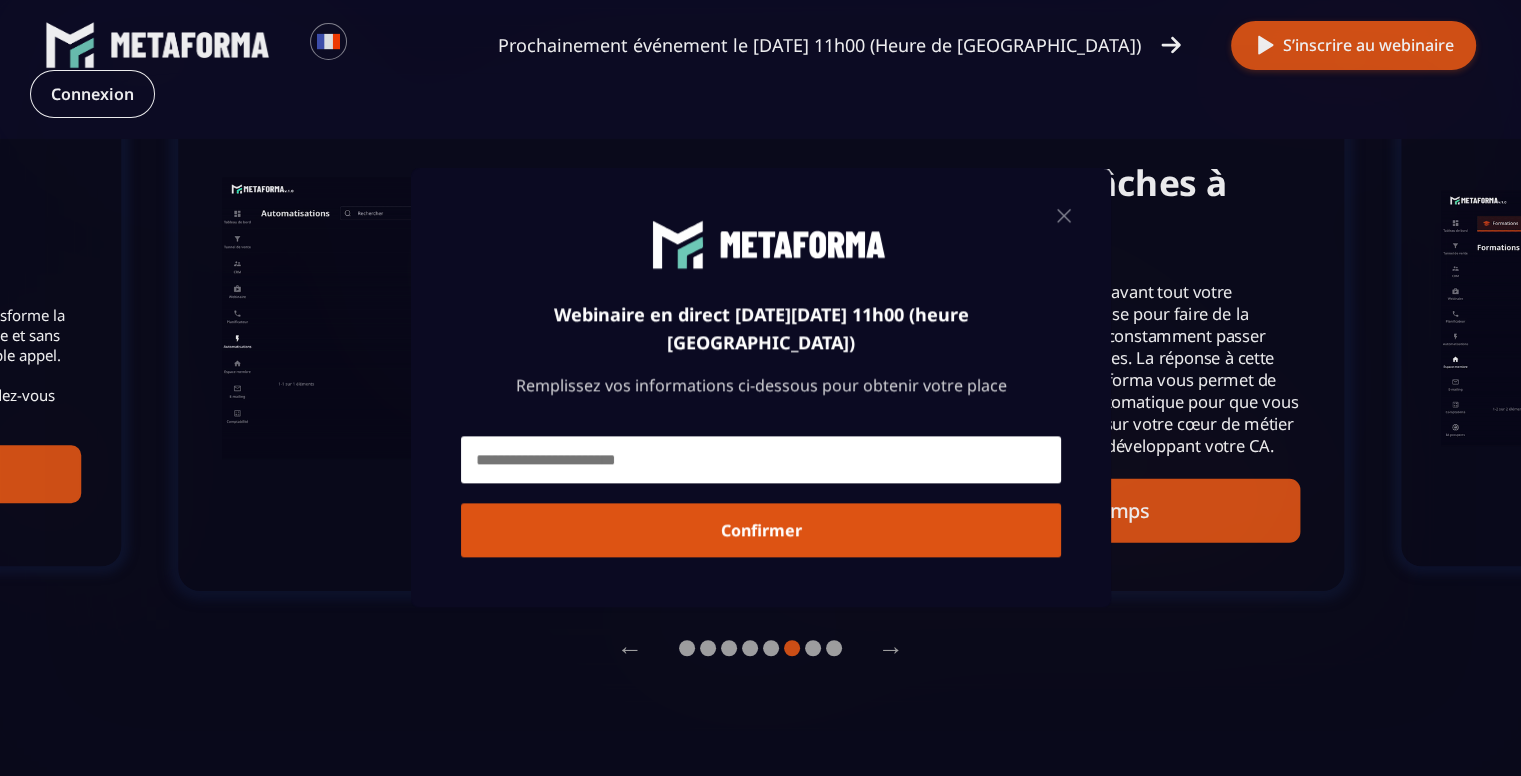 scroll, scrollTop: 0, scrollLeft: 0, axis: both 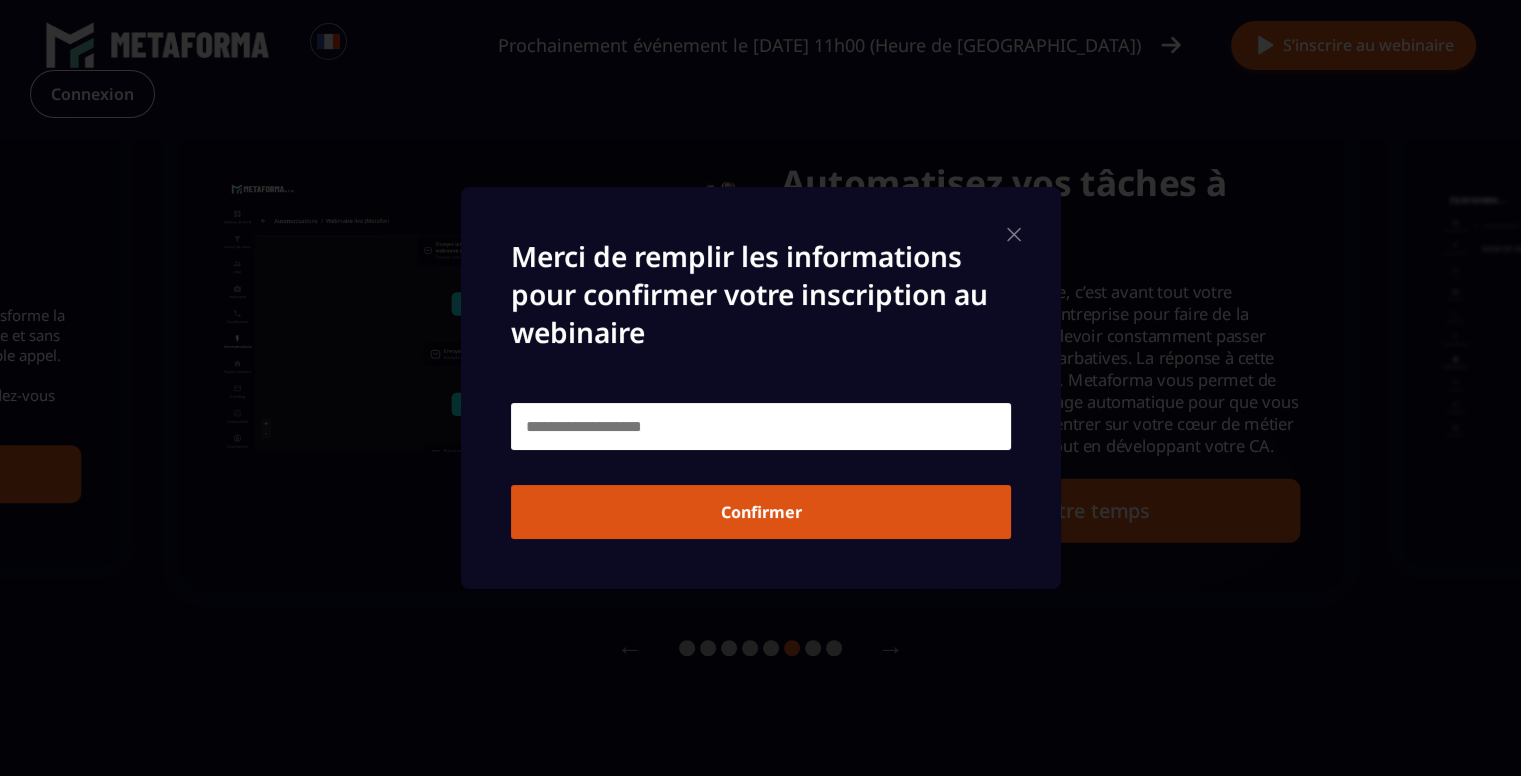 click at bounding box center [761, 426] 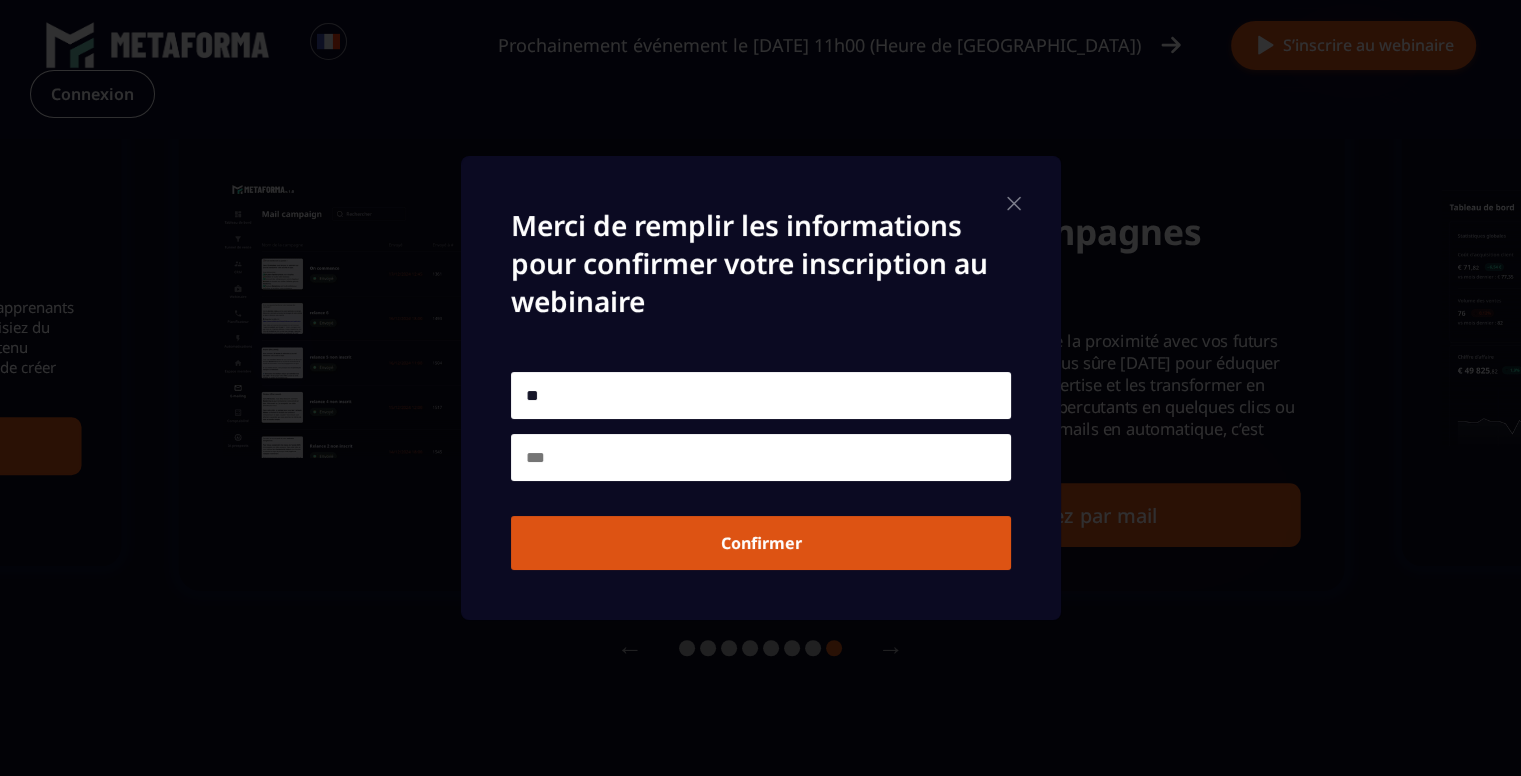 type on "*" 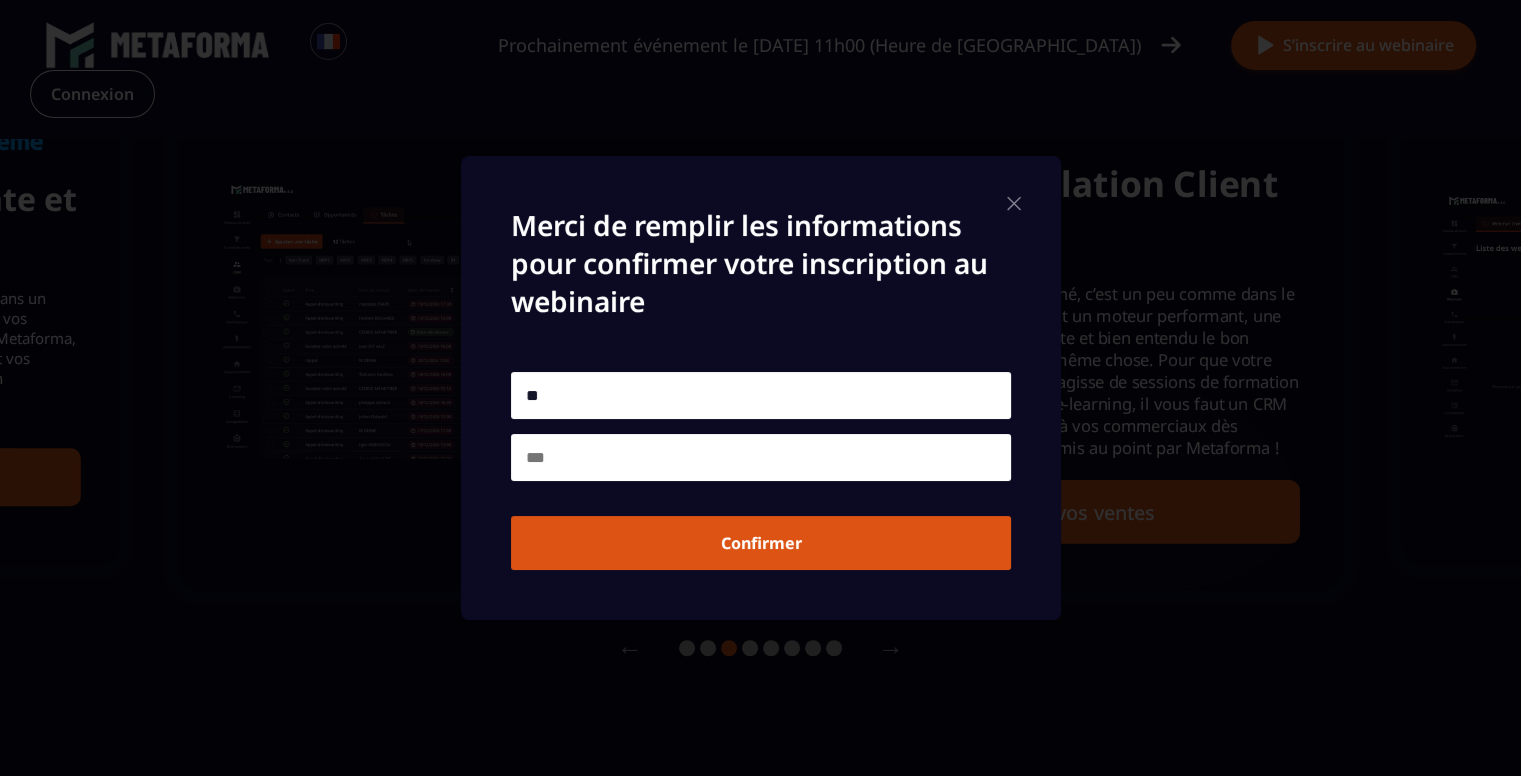 type on "*" 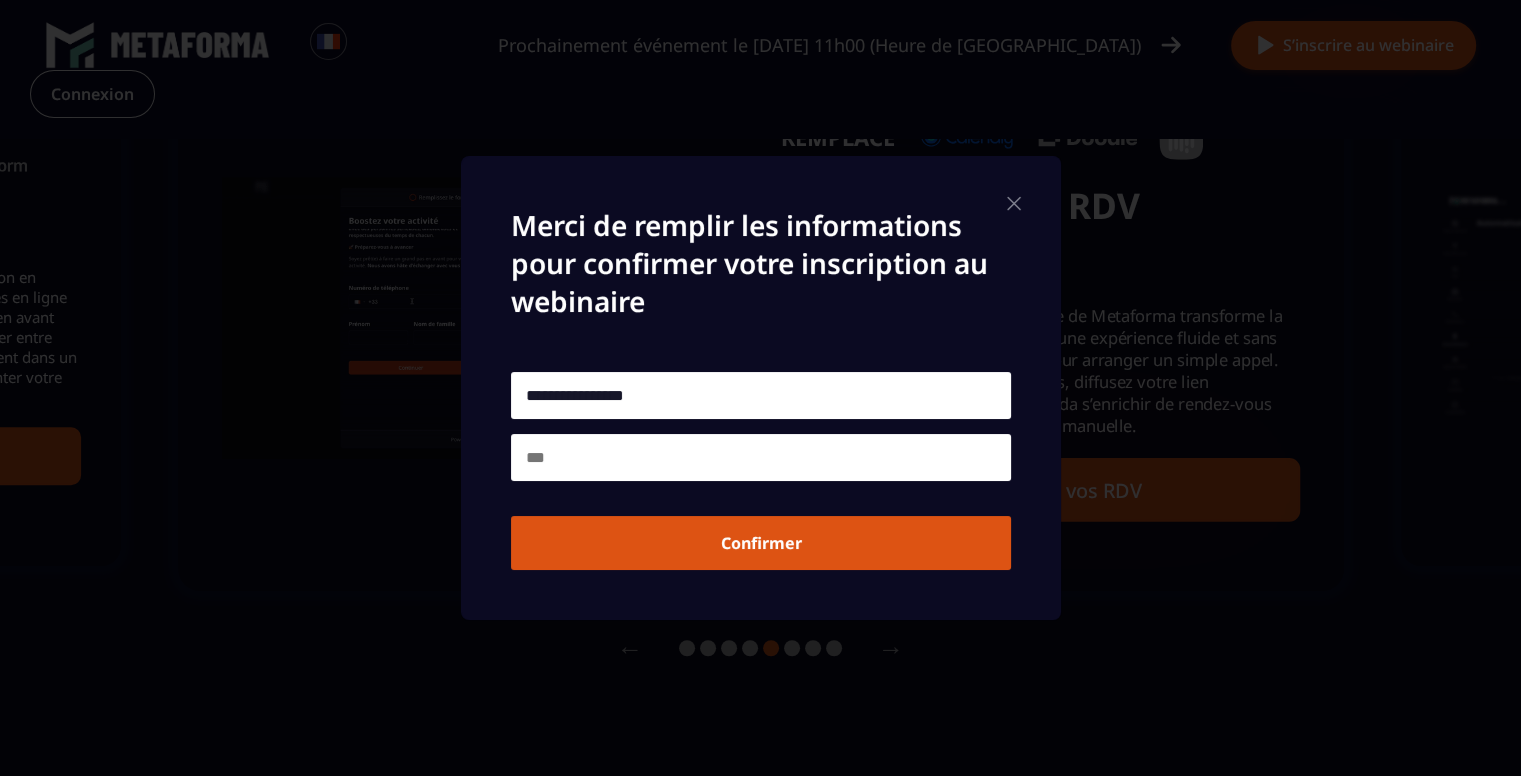 click on "**********" at bounding box center (761, 395) 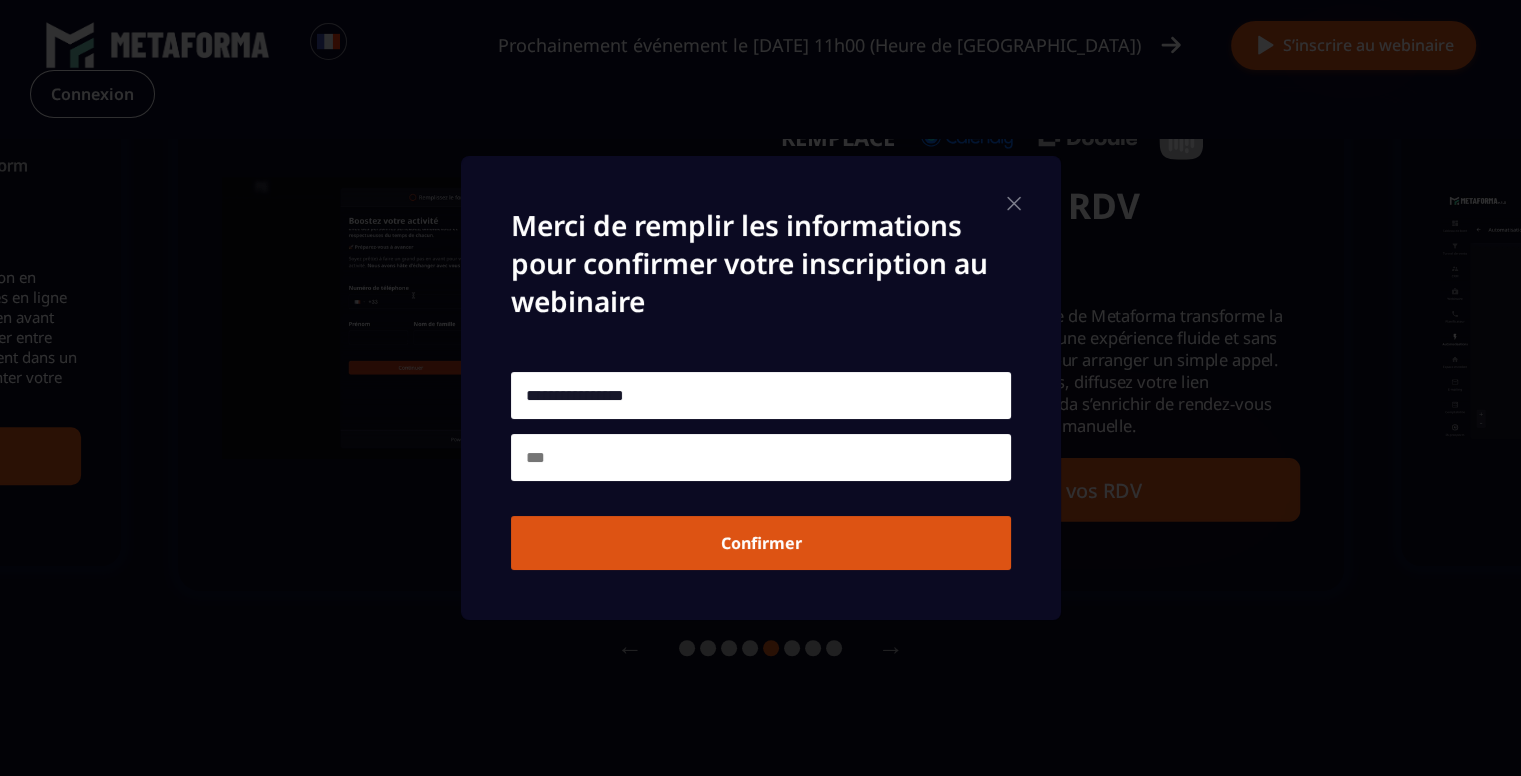 click on "**********" at bounding box center [761, 395] 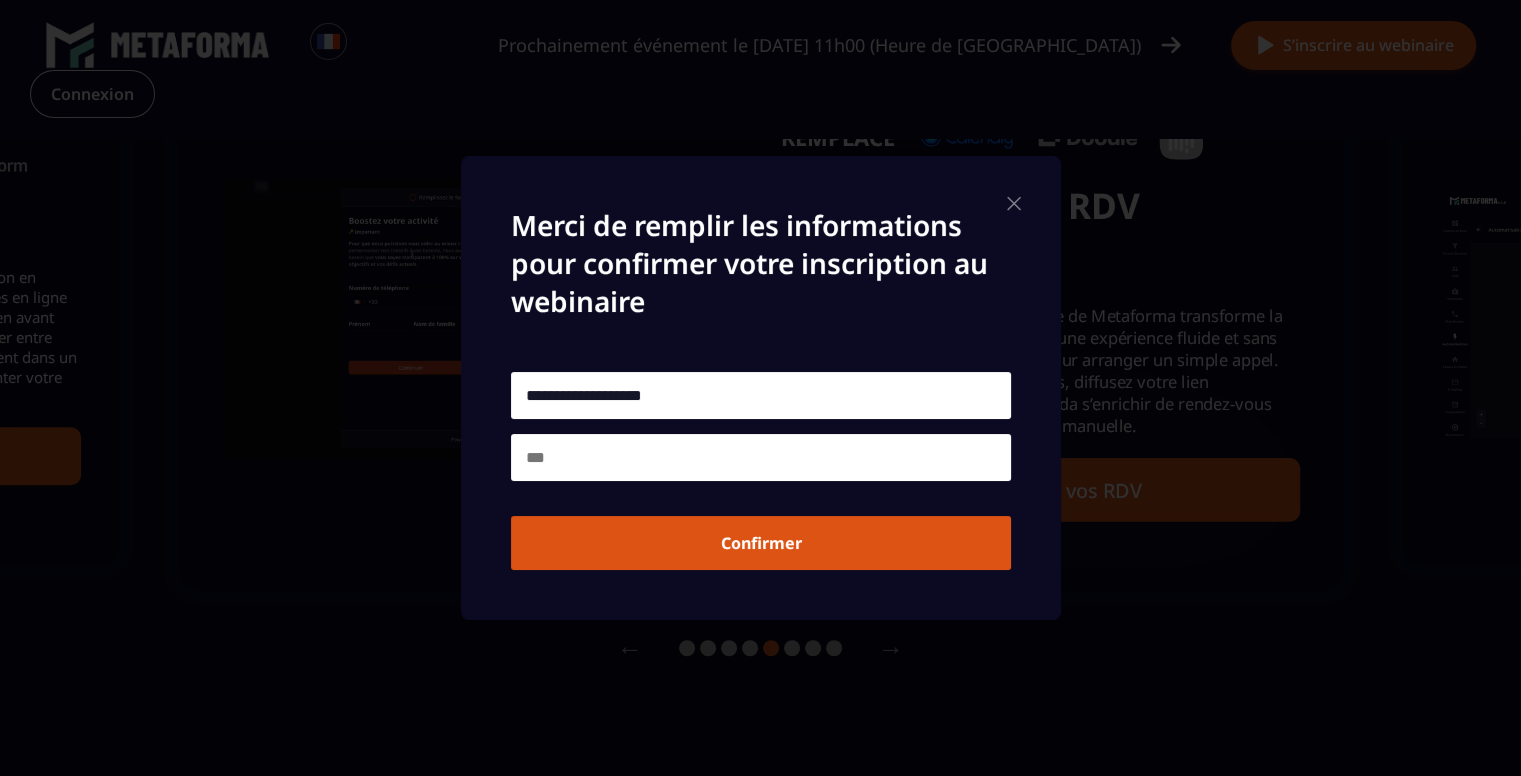 type on "**********" 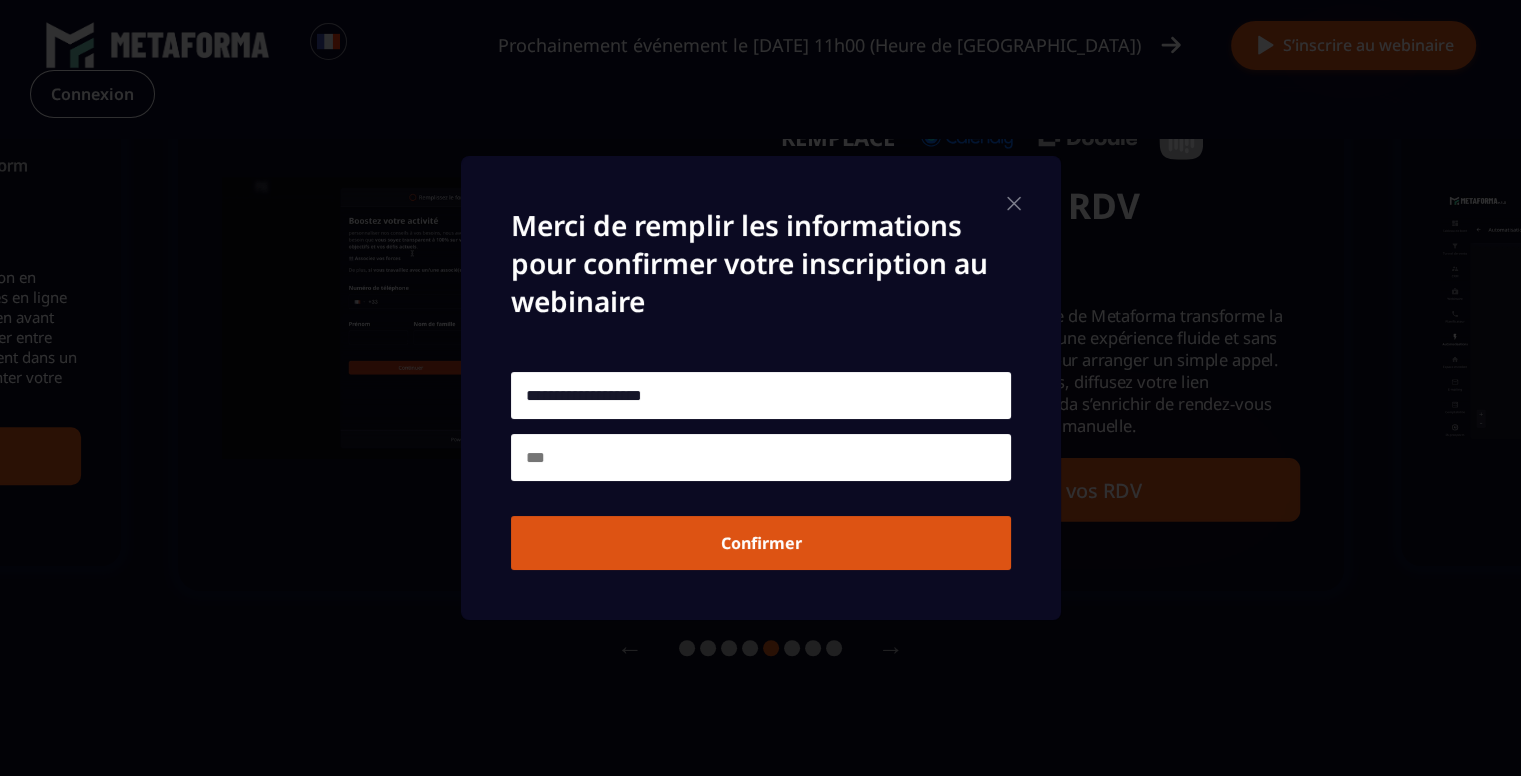 click at bounding box center (761, 457) 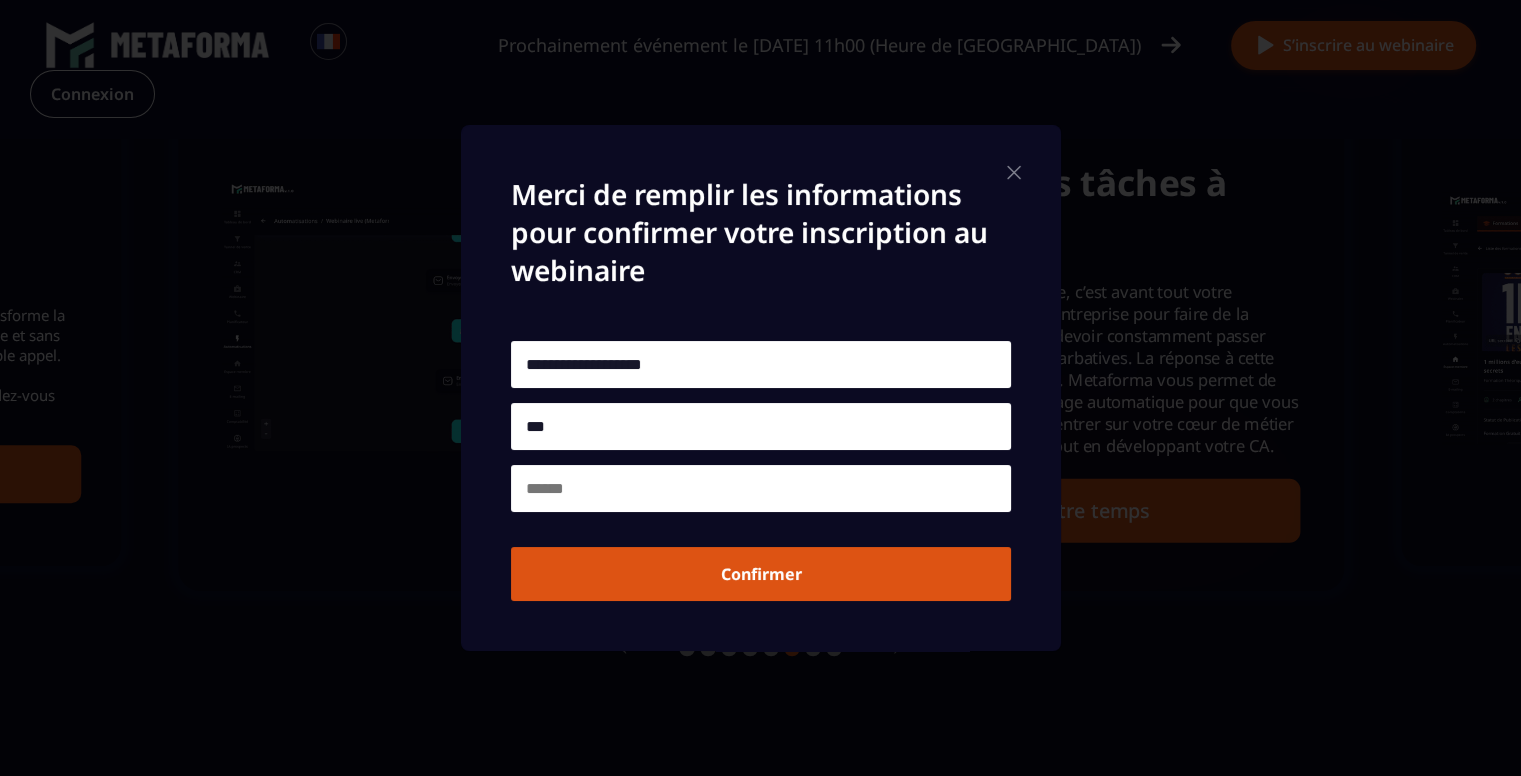 type on "***" 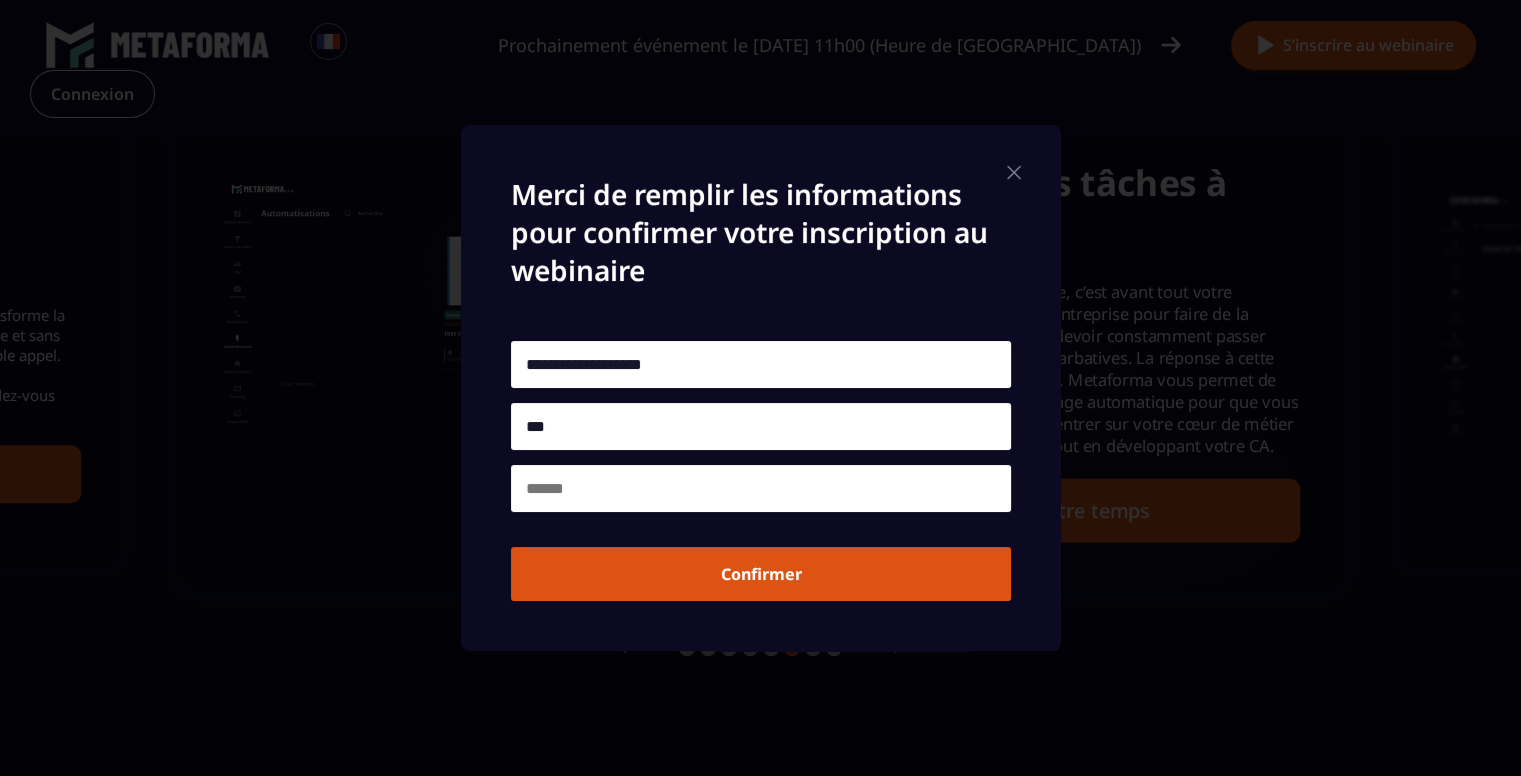click at bounding box center (761, 488) 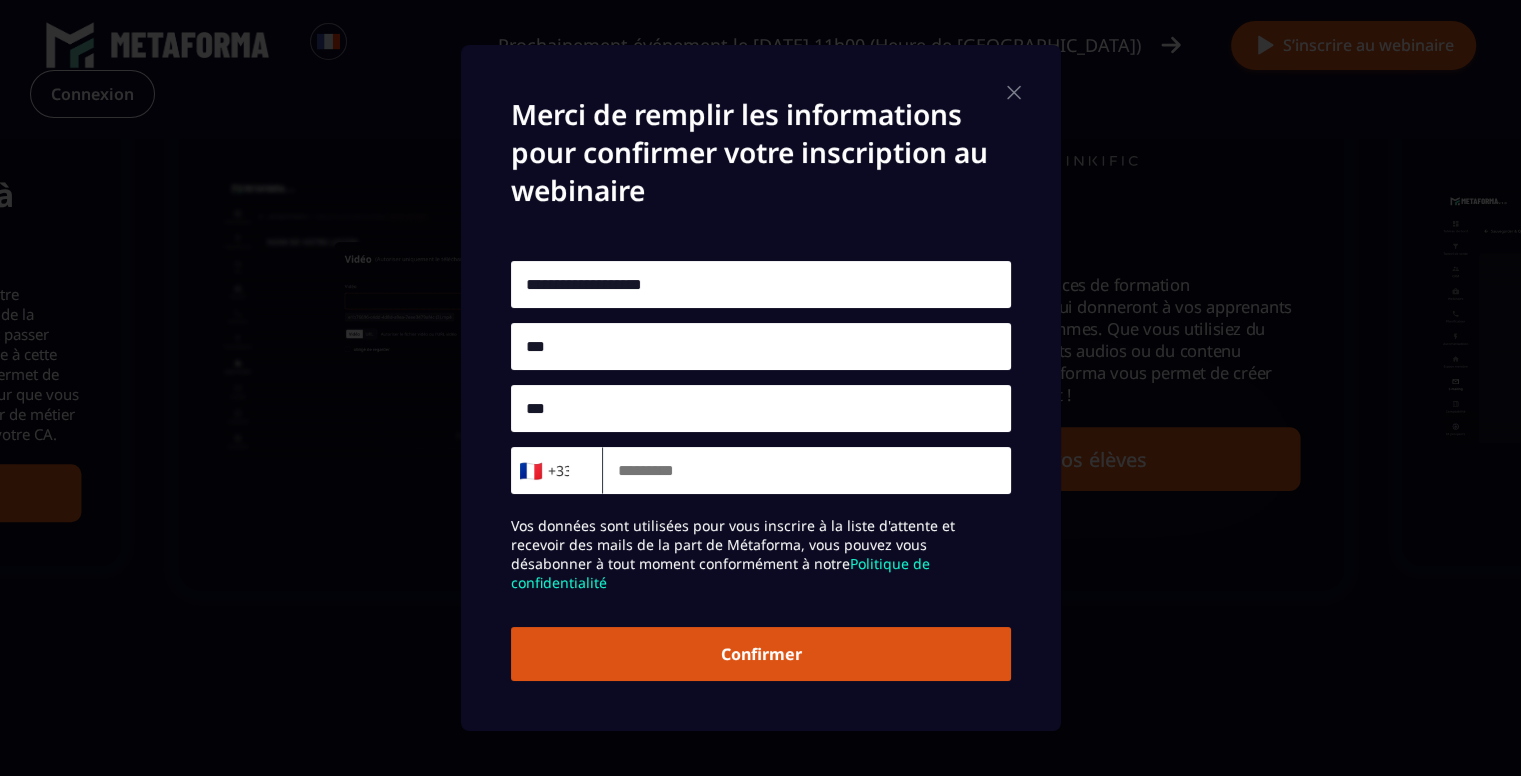type on "***" 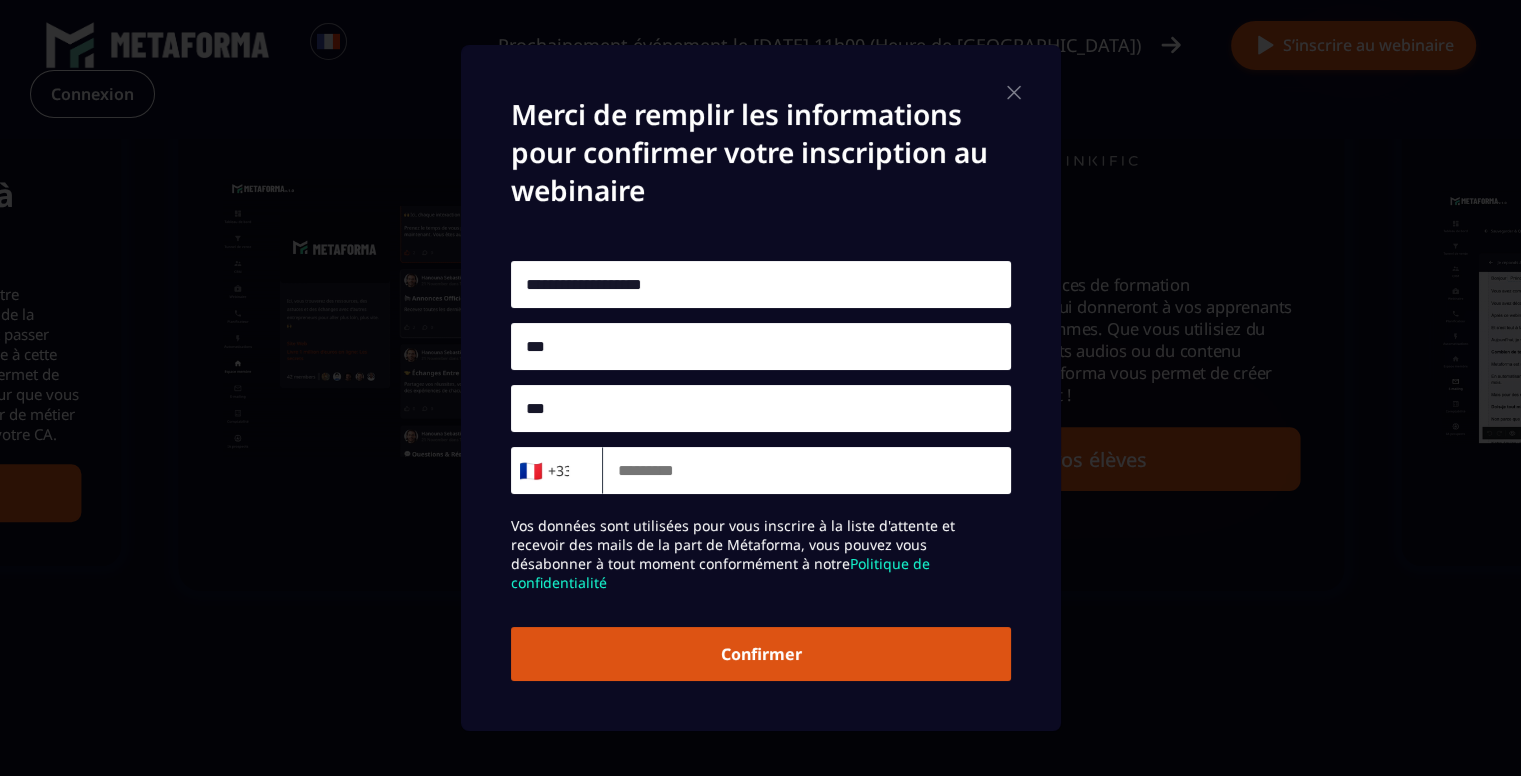 click at bounding box center [807, 470] 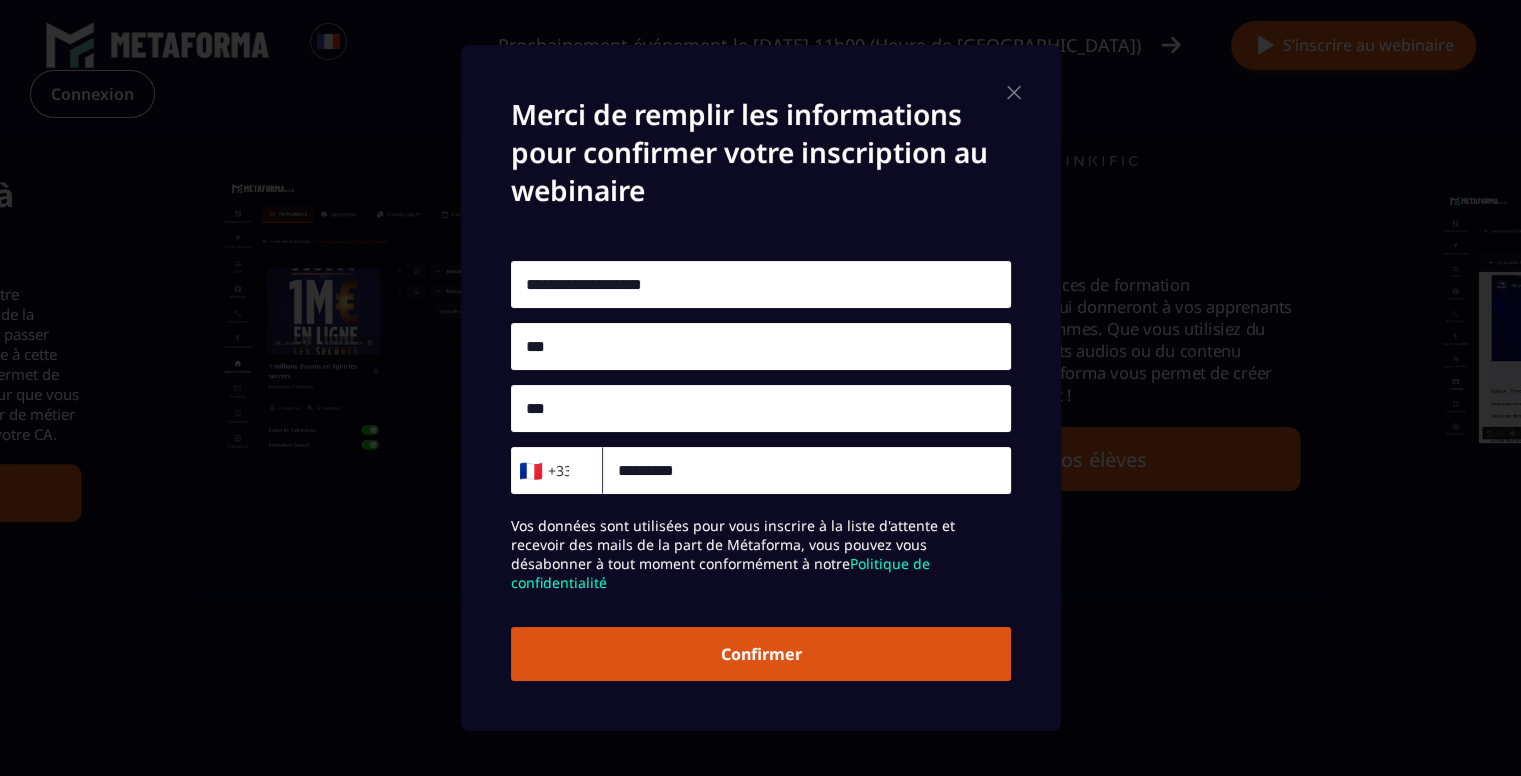 type on "*********" 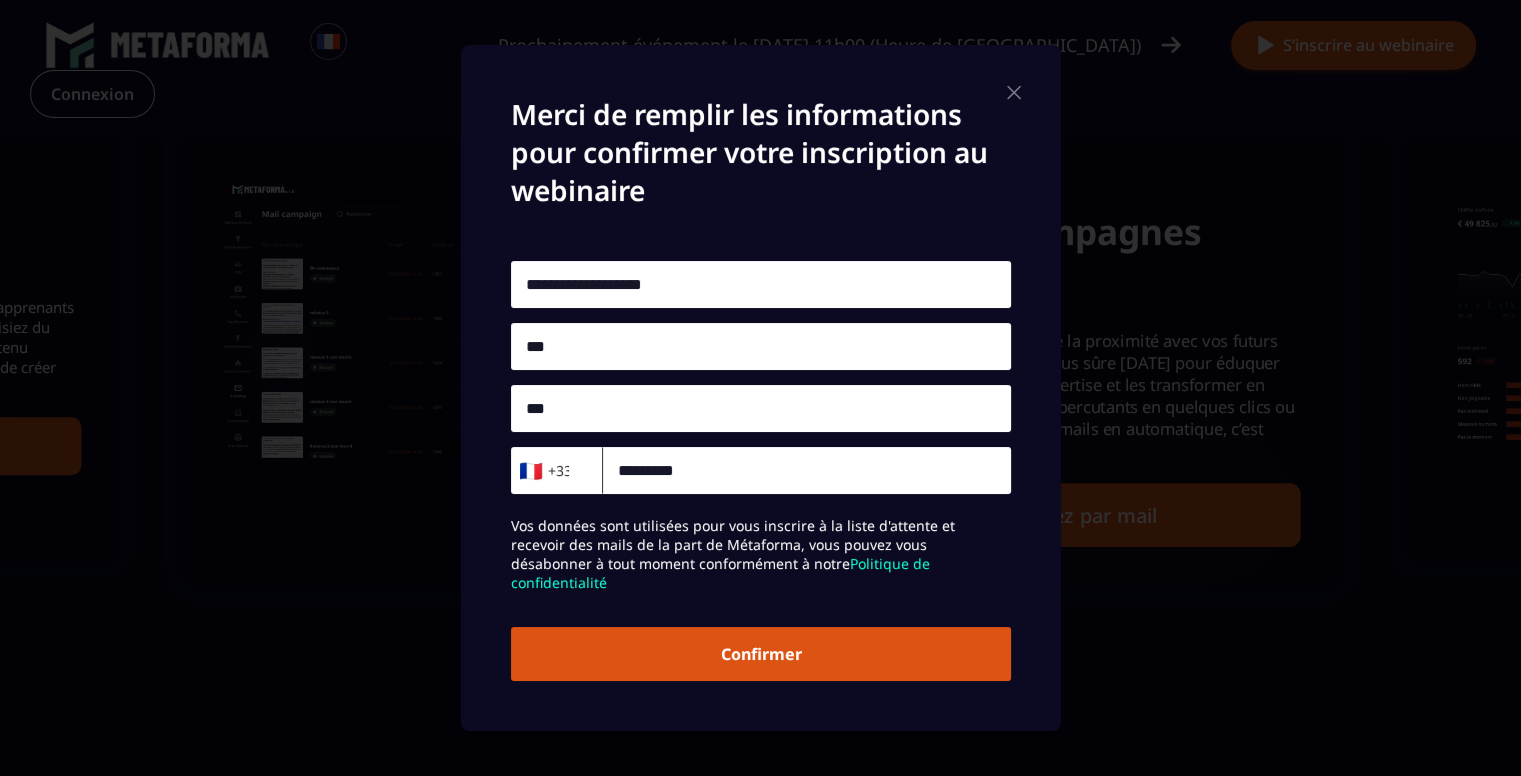 click on "Confirmer" at bounding box center [761, 654] 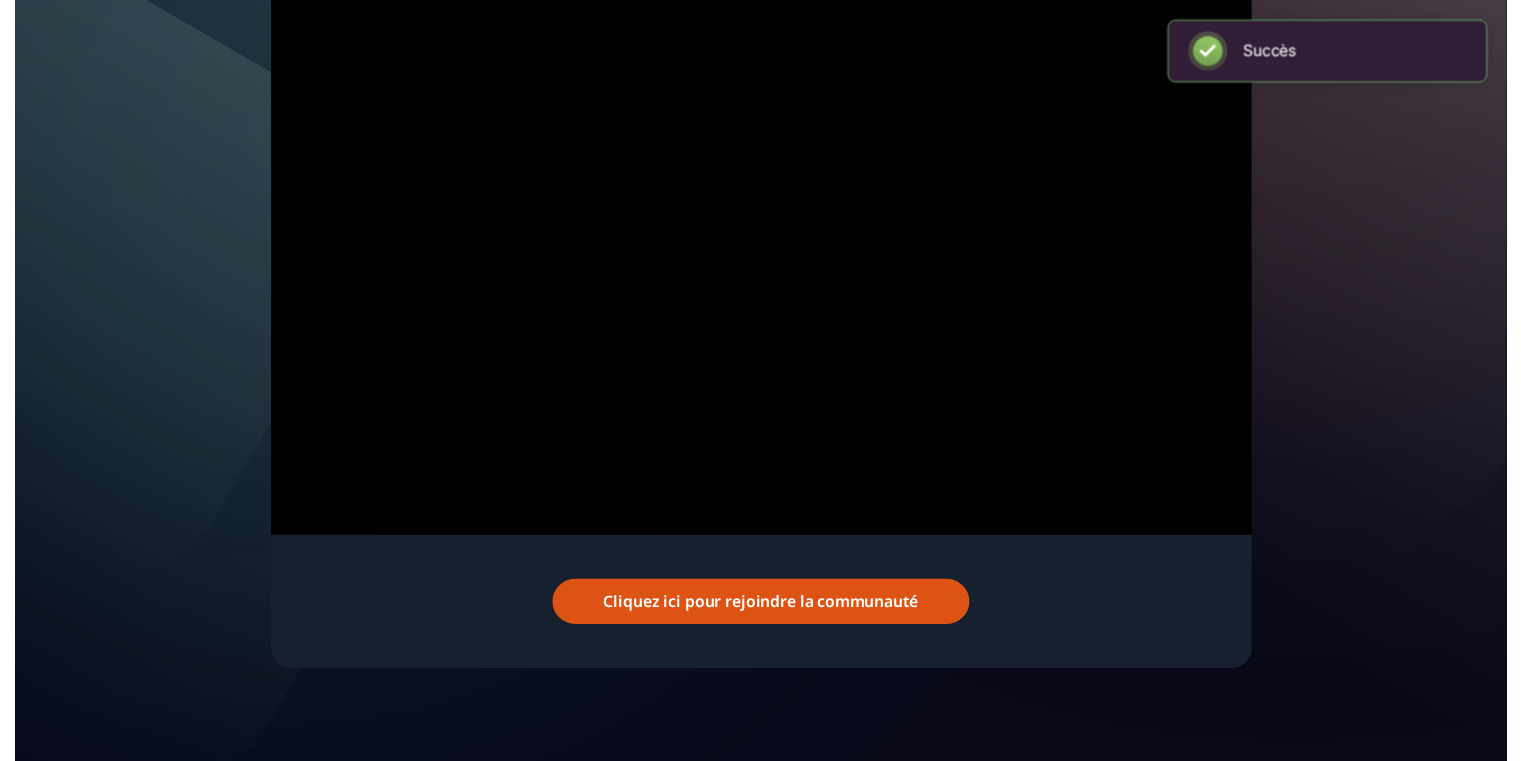 scroll, scrollTop: 0, scrollLeft: 0, axis: both 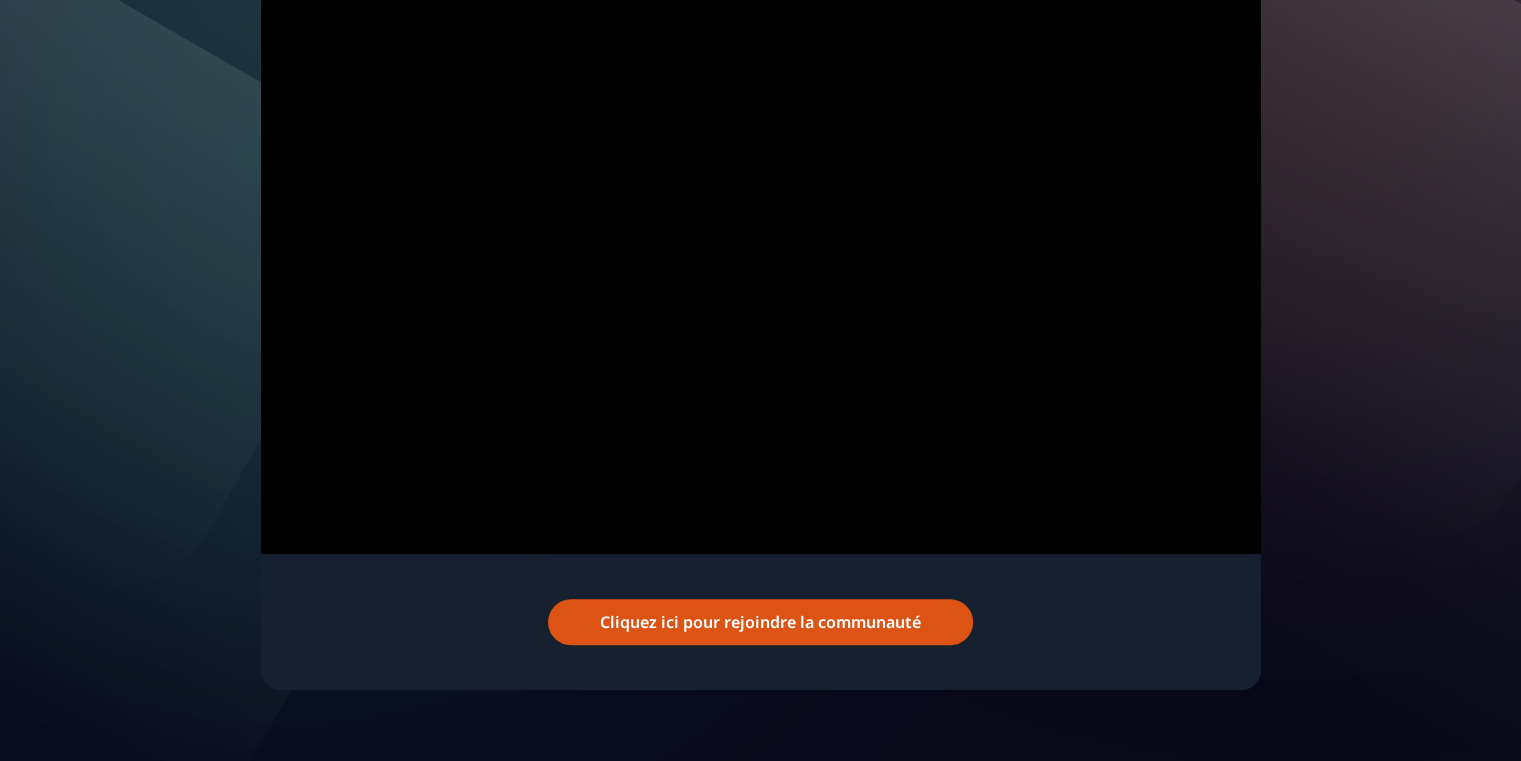 click on "FÉLICITATIONS POUR VOTRE INSCRIPTION [DATE]  11h00 (Heure de [GEOGRAPHIC_DATA])  Regardez la vidéo attentivement jusqu’à la fin, elle est essentielle pour assurer le bon déroulement de votre webinaire   Cliquez ici pour rejoindre la communauté" at bounding box center [760, 167] 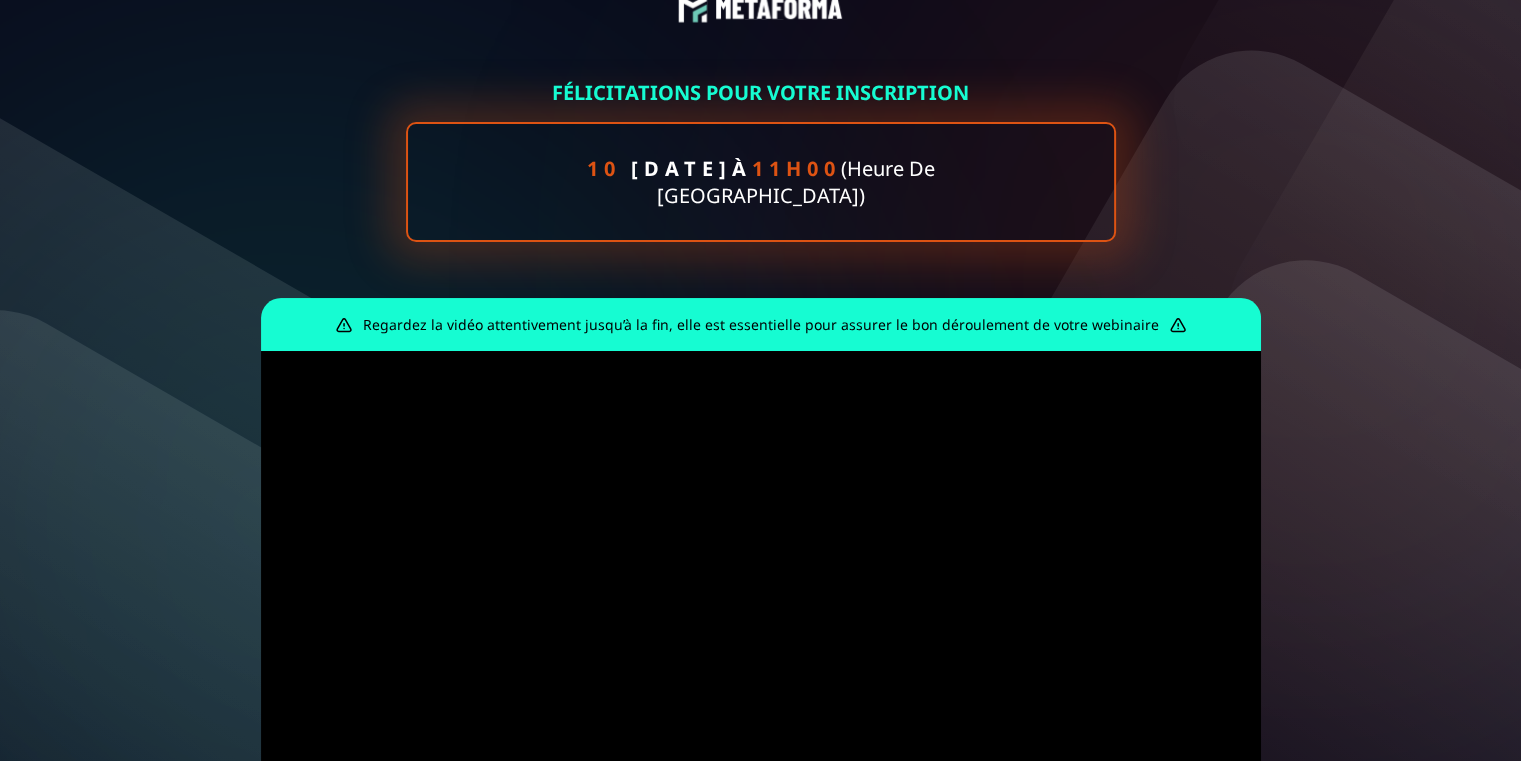 scroll, scrollTop: 0, scrollLeft: 0, axis: both 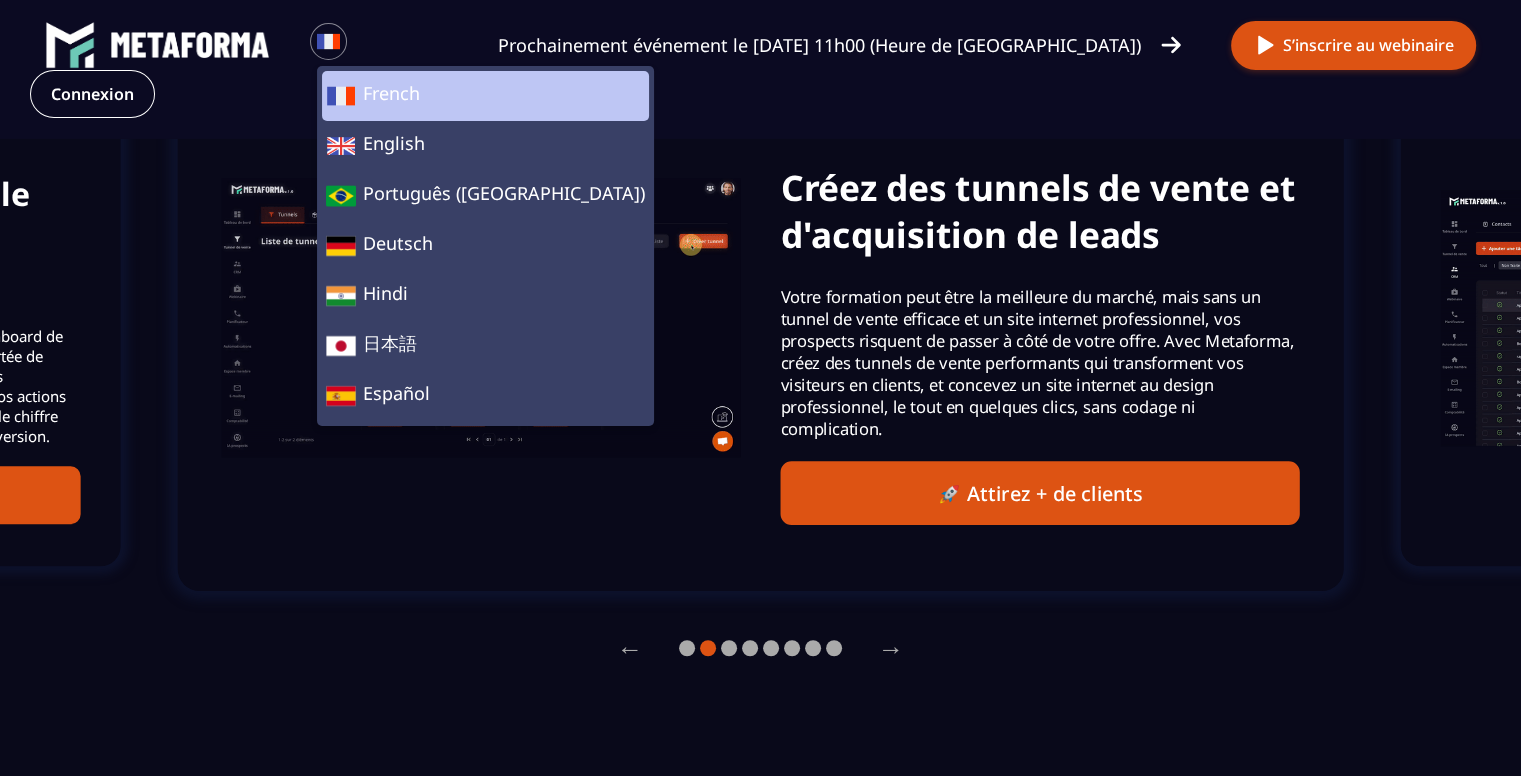click on "French" 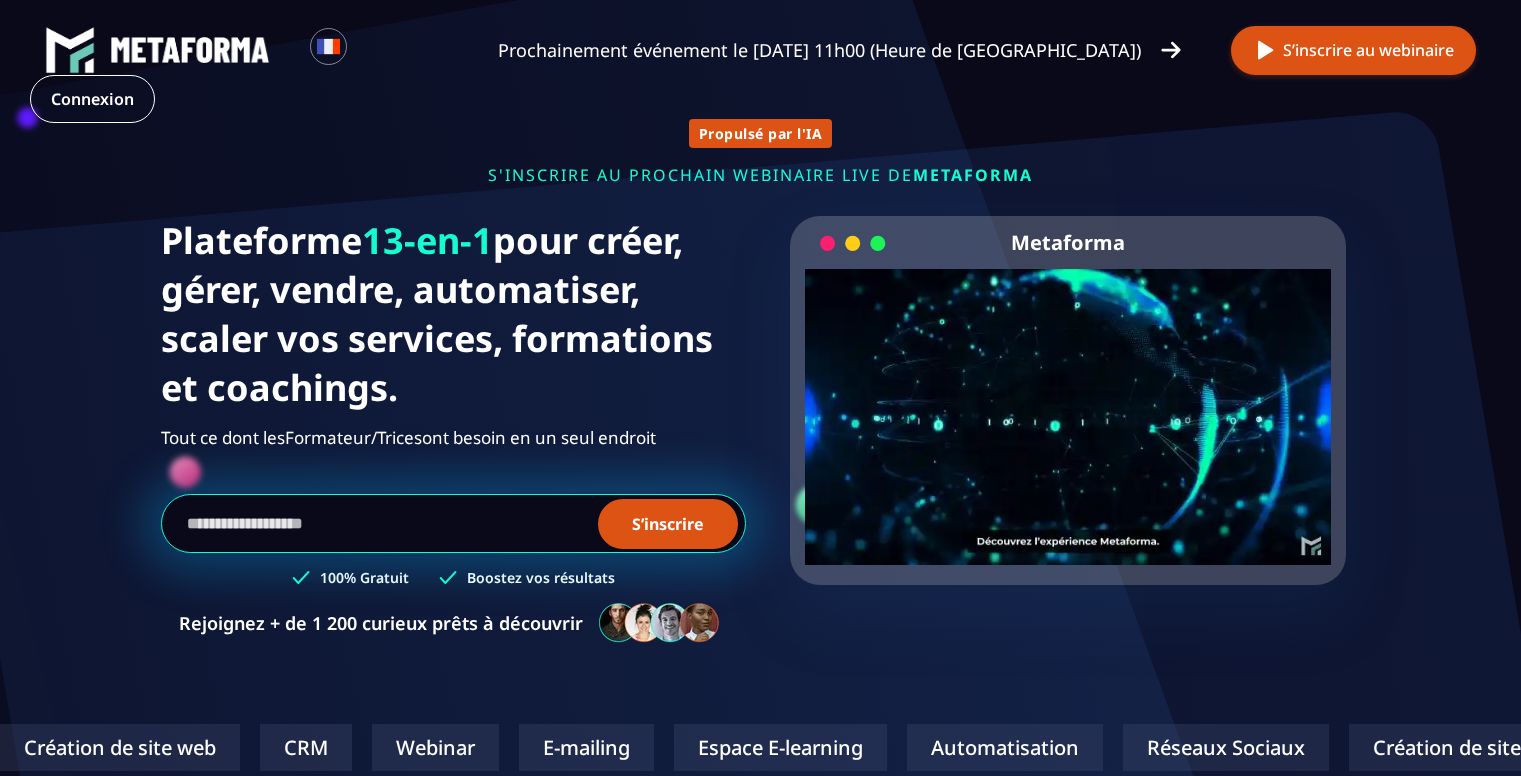 scroll, scrollTop: 0, scrollLeft: 0, axis: both 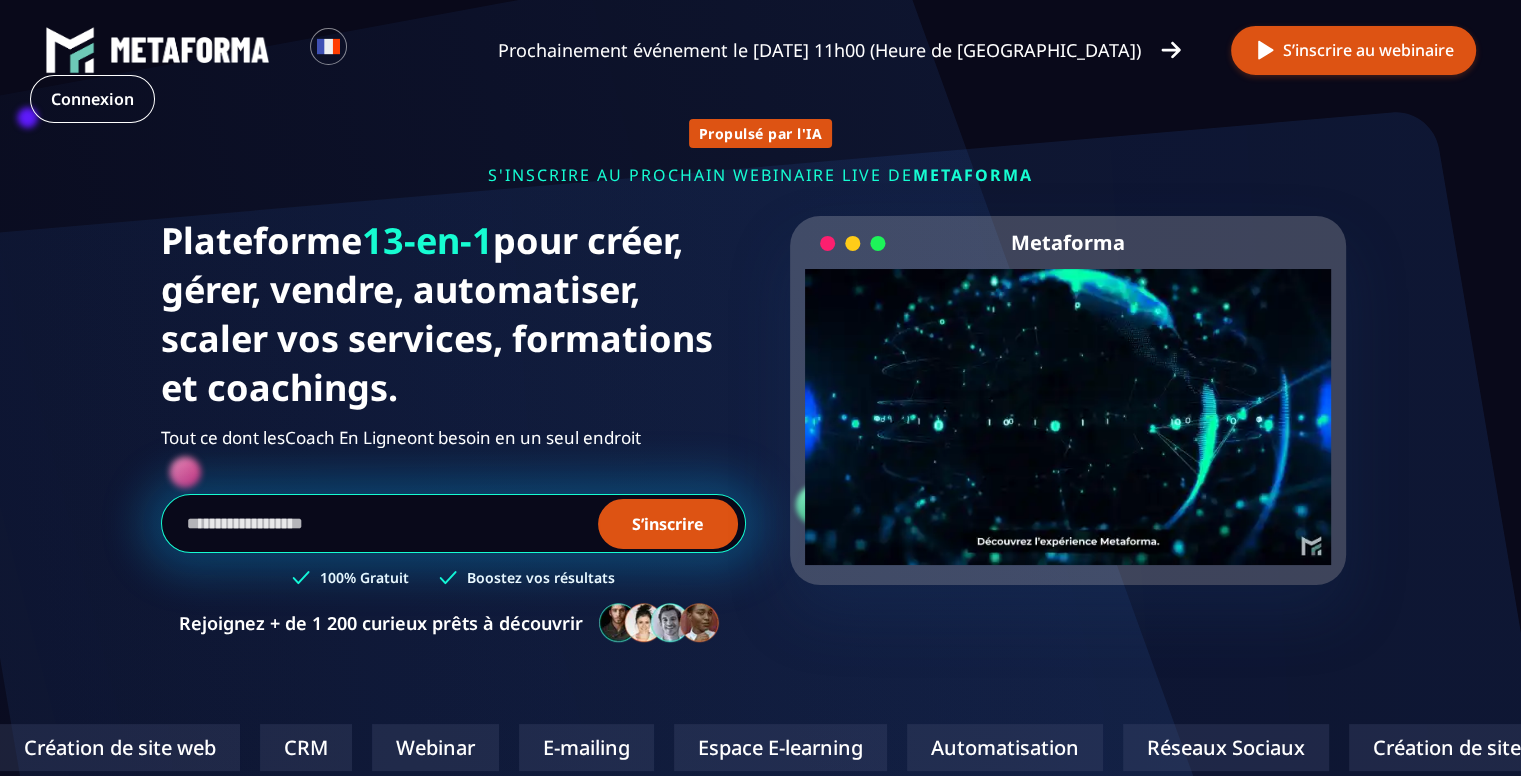 click on "Your browser does not support the video tag." at bounding box center (1068, 400) 